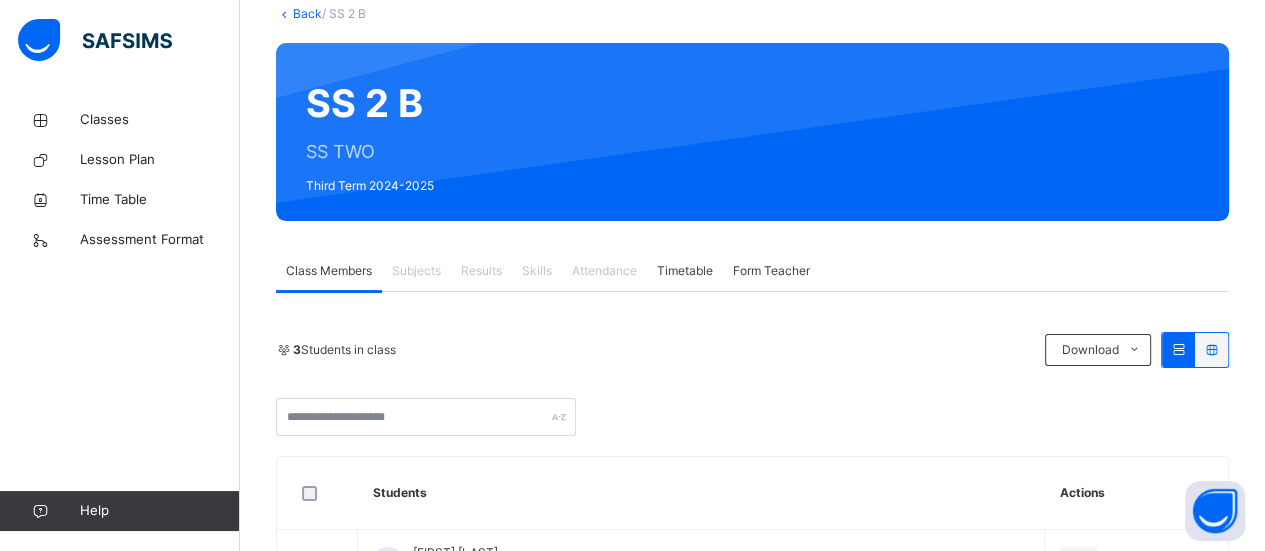 scroll, scrollTop: 124, scrollLeft: 0, axis: vertical 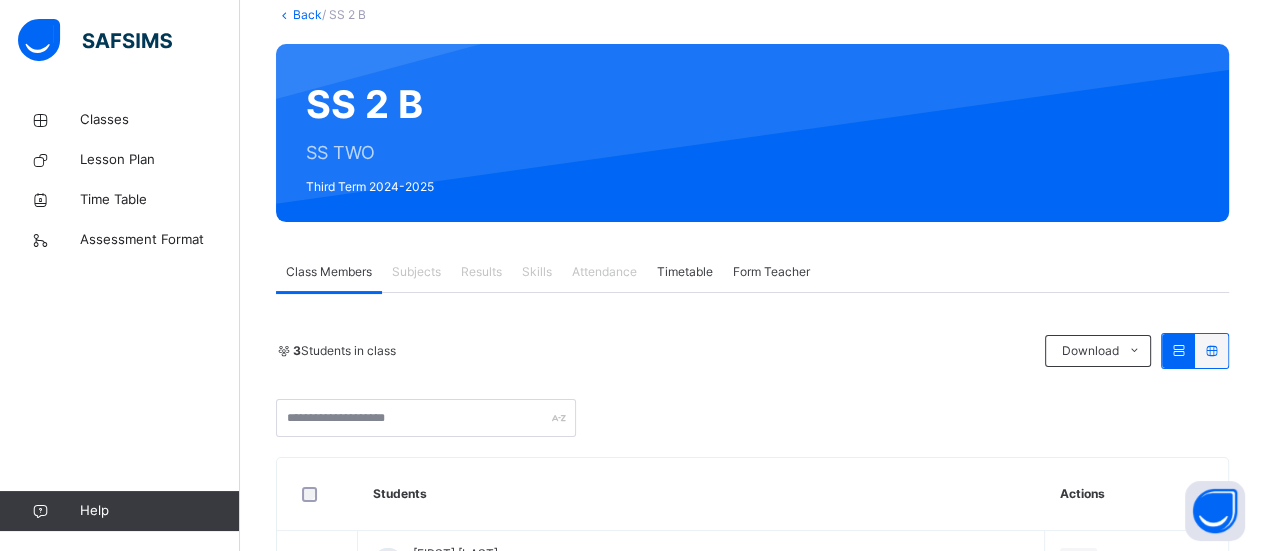 click on "Classes" at bounding box center (160, 120) 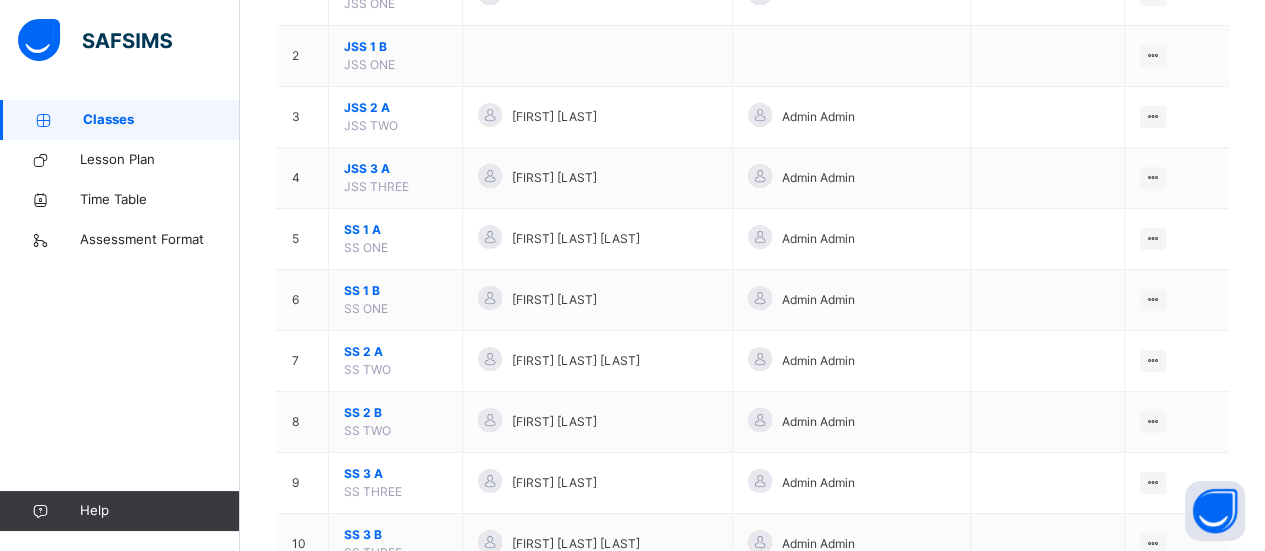 scroll, scrollTop: 272, scrollLeft: 0, axis: vertical 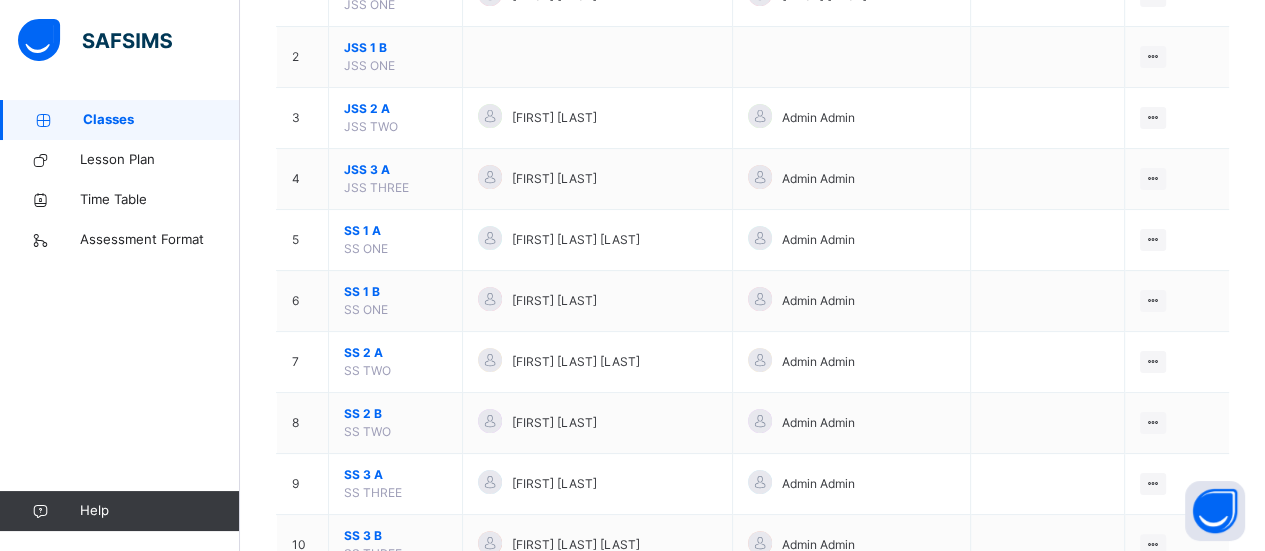 click on "View Class" at bounding box center [0, 0] 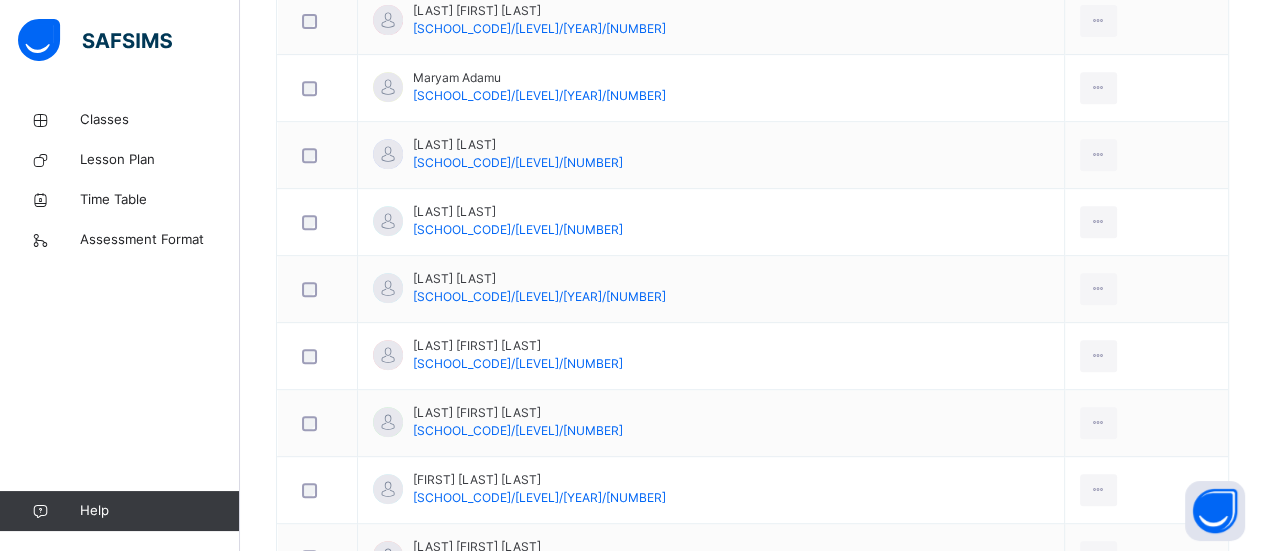 scroll, scrollTop: 734, scrollLeft: 0, axis: vertical 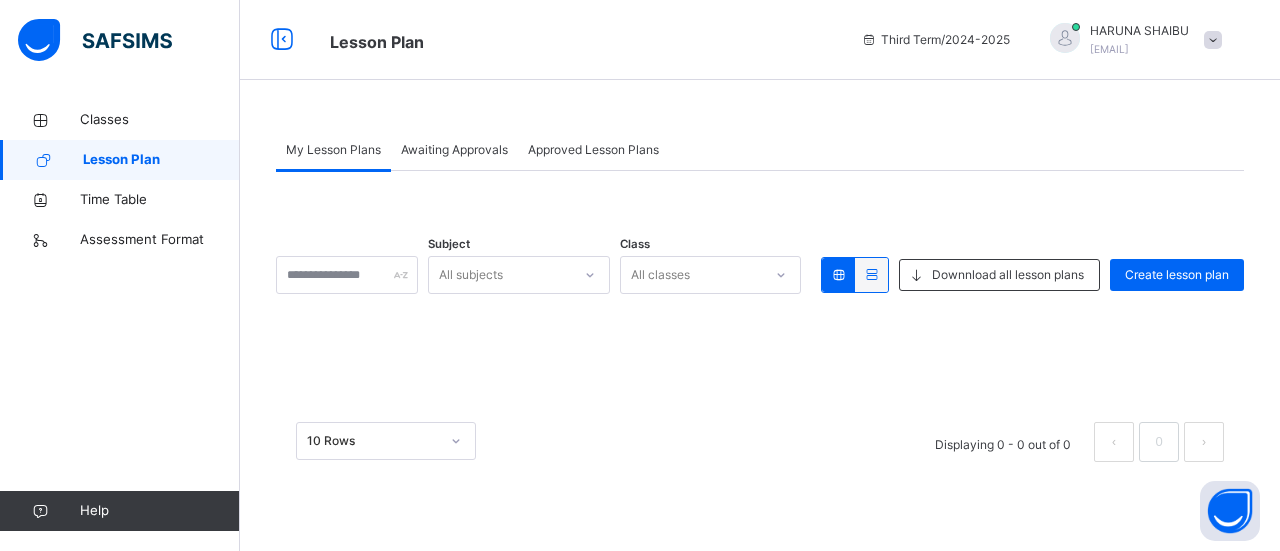 click at bounding box center [916, 275] 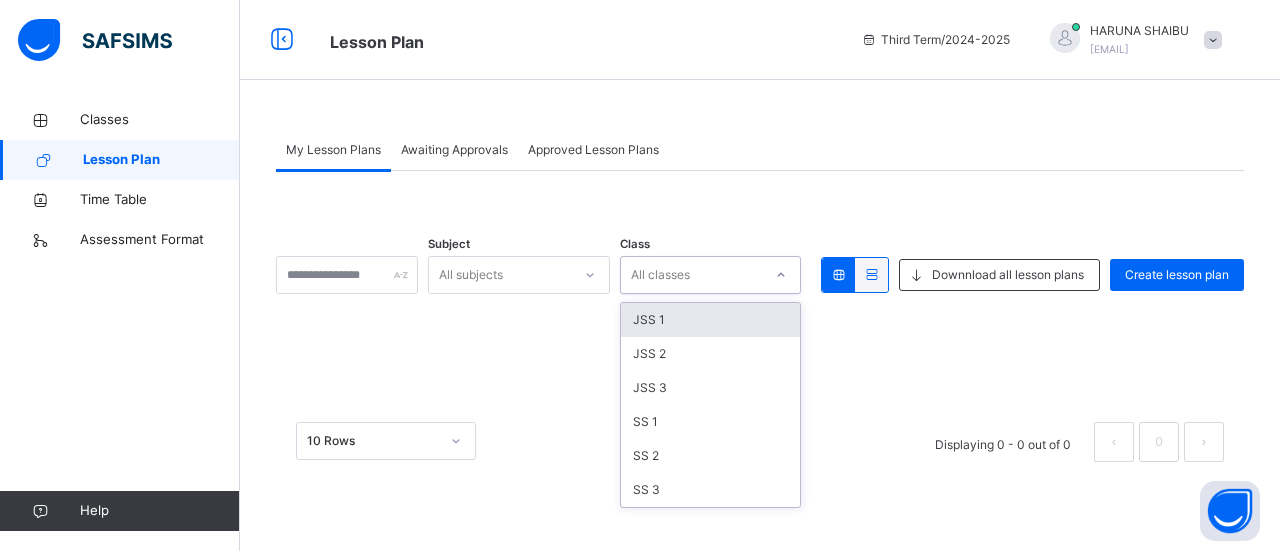 click on "SS 1" at bounding box center [711, 422] 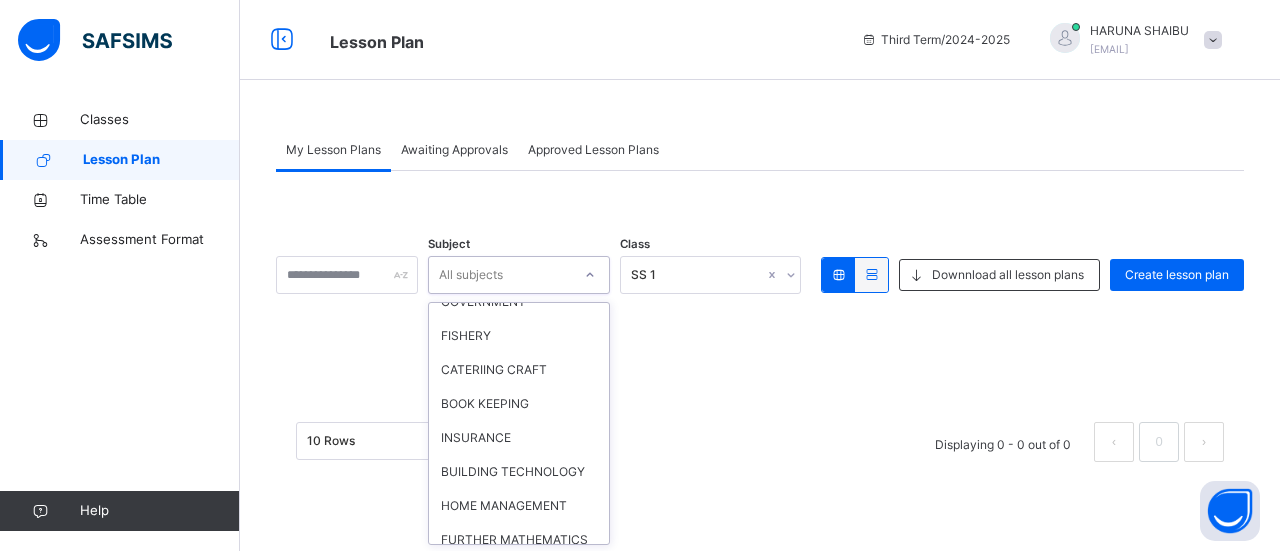 scroll, scrollTop: 624, scrollLeft: 0, axis: vertical 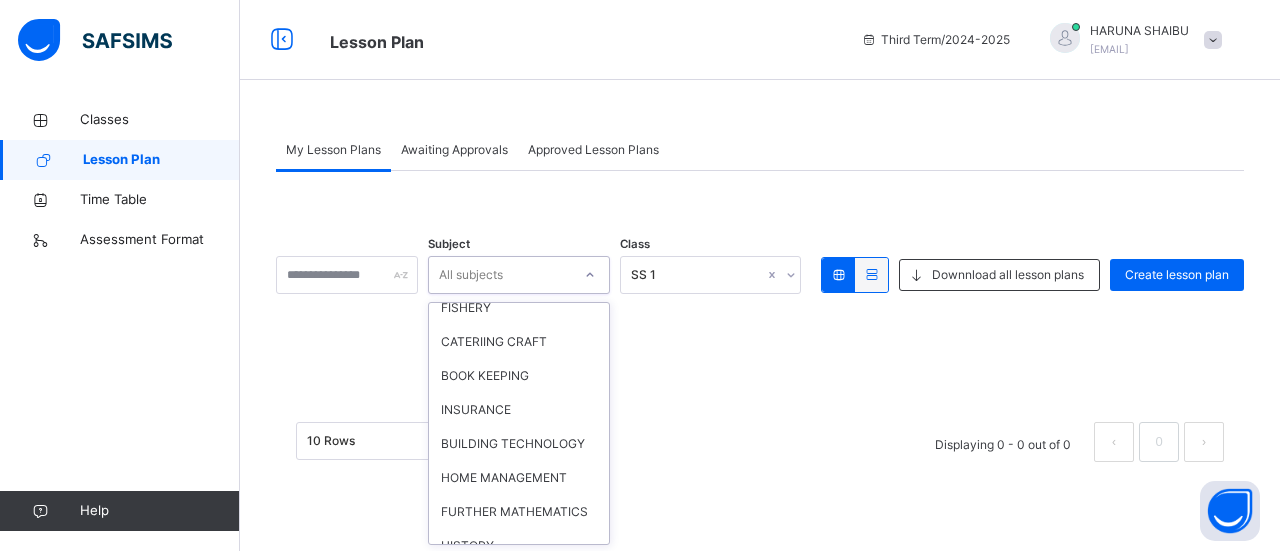 click on "CATERIING CRAFT" at bounding box center (519, 342) 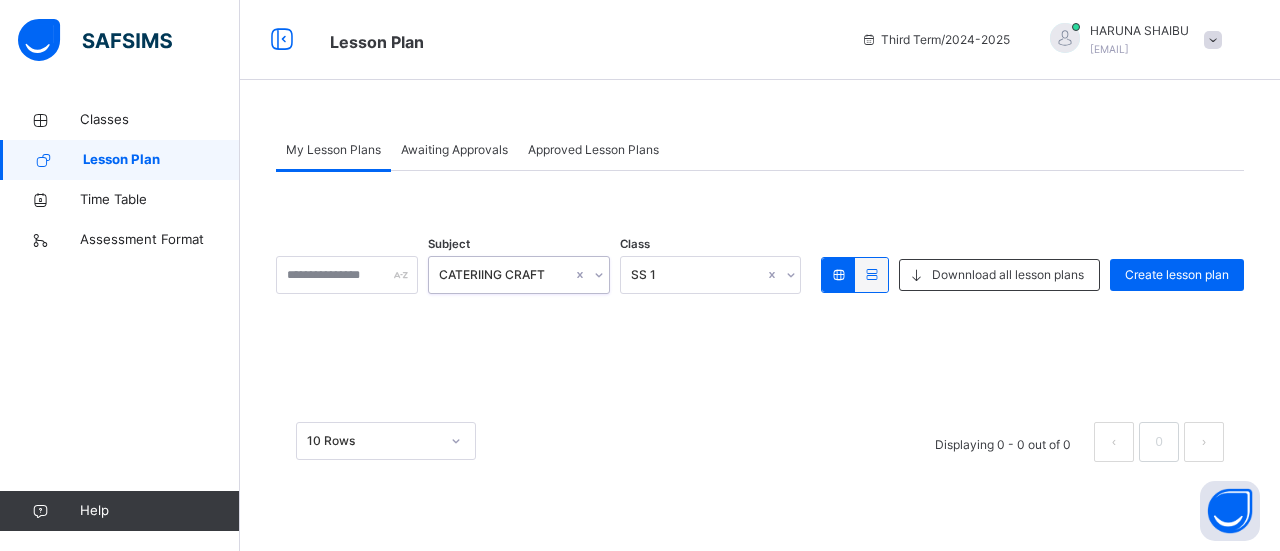 click on "Downnload all lesson plans" at bounding box center (1008, 275) 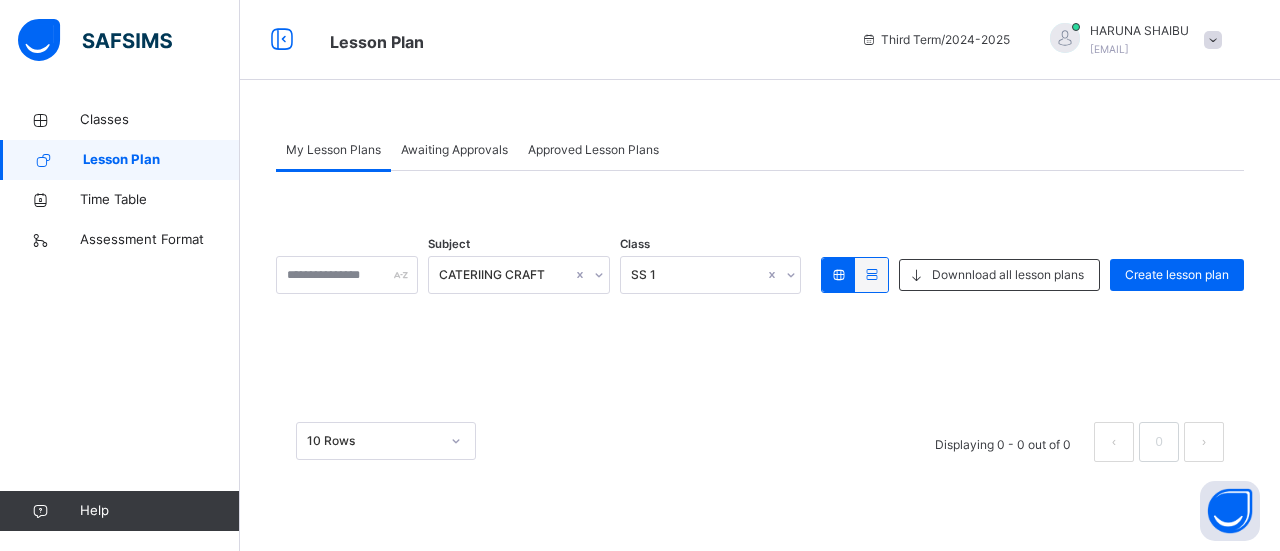 click at bounding box center (871, 275) 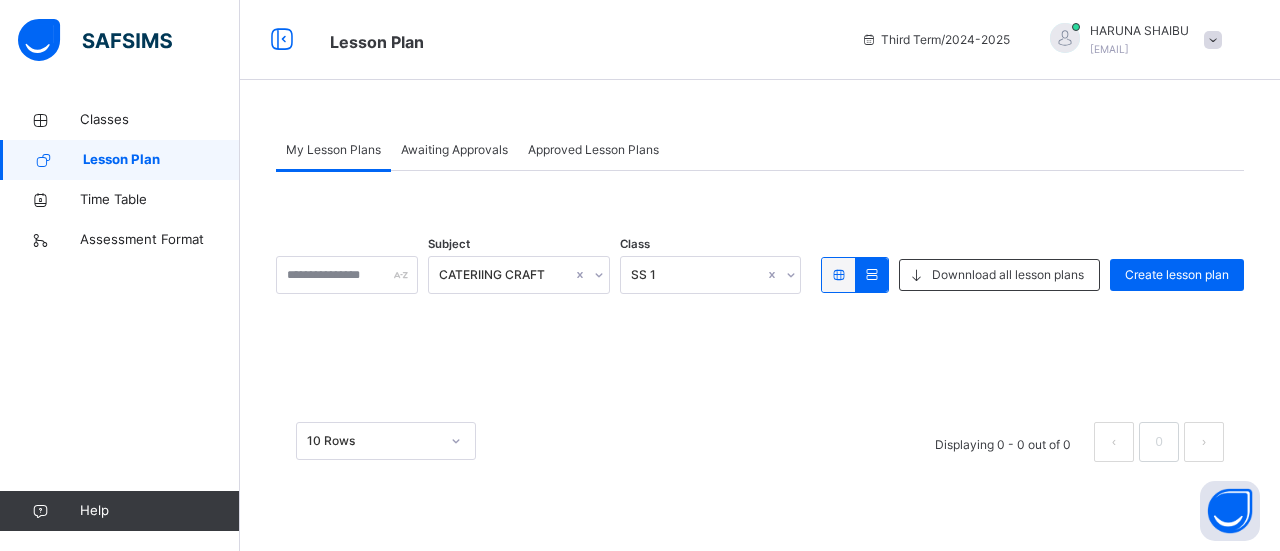 click at bounding box center [871, 275] 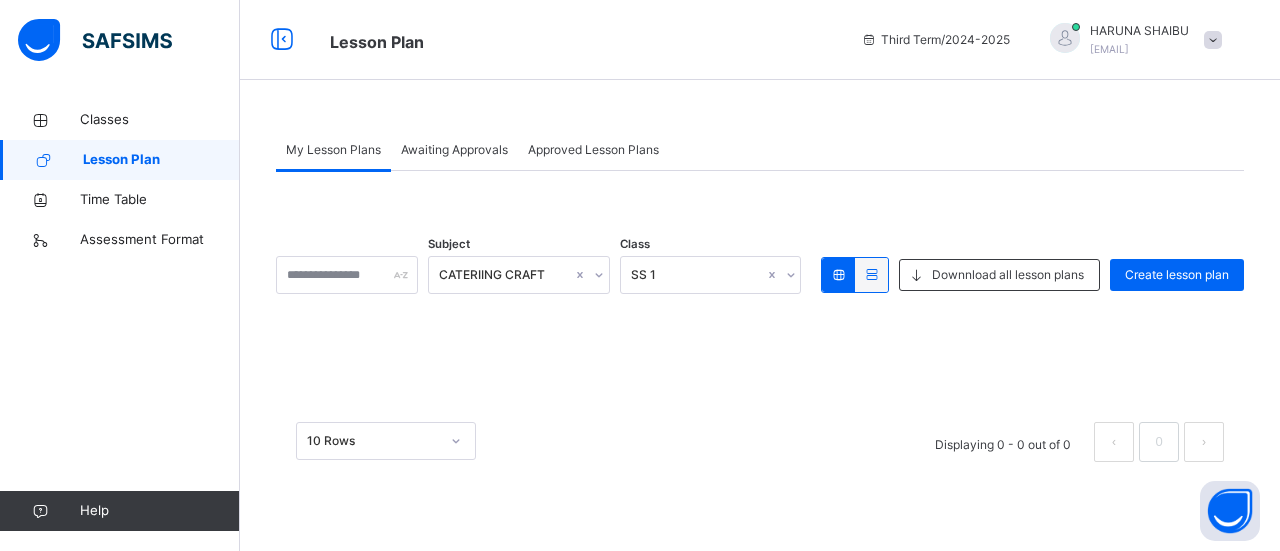 click at bounding box center [871, 275] 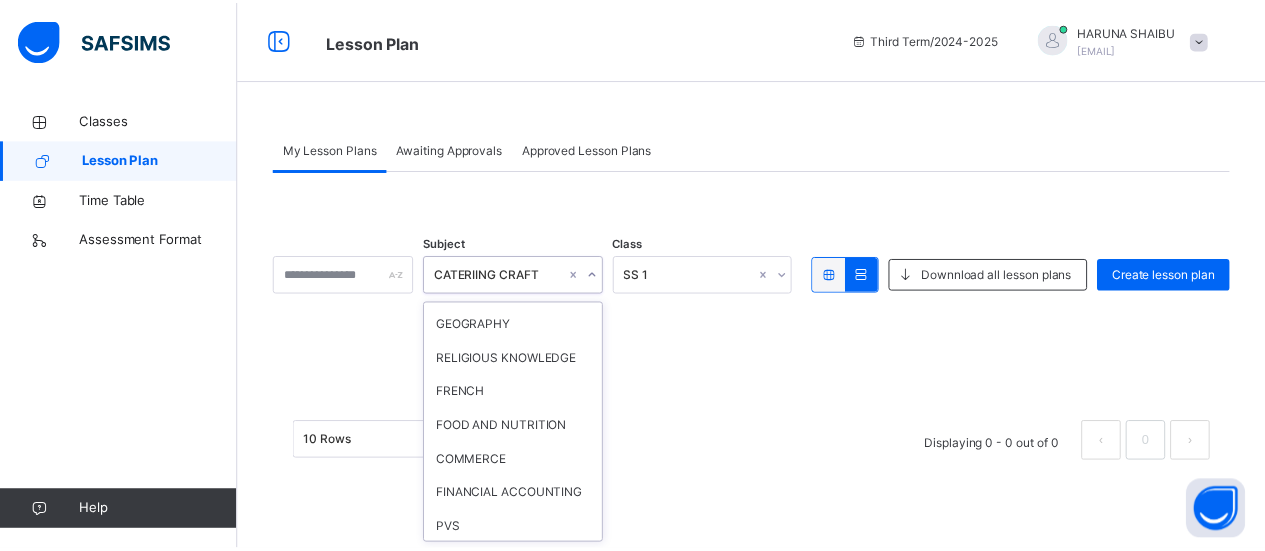 scroll, scrollTop: 206, scrollLeft: 0, axis: vertical 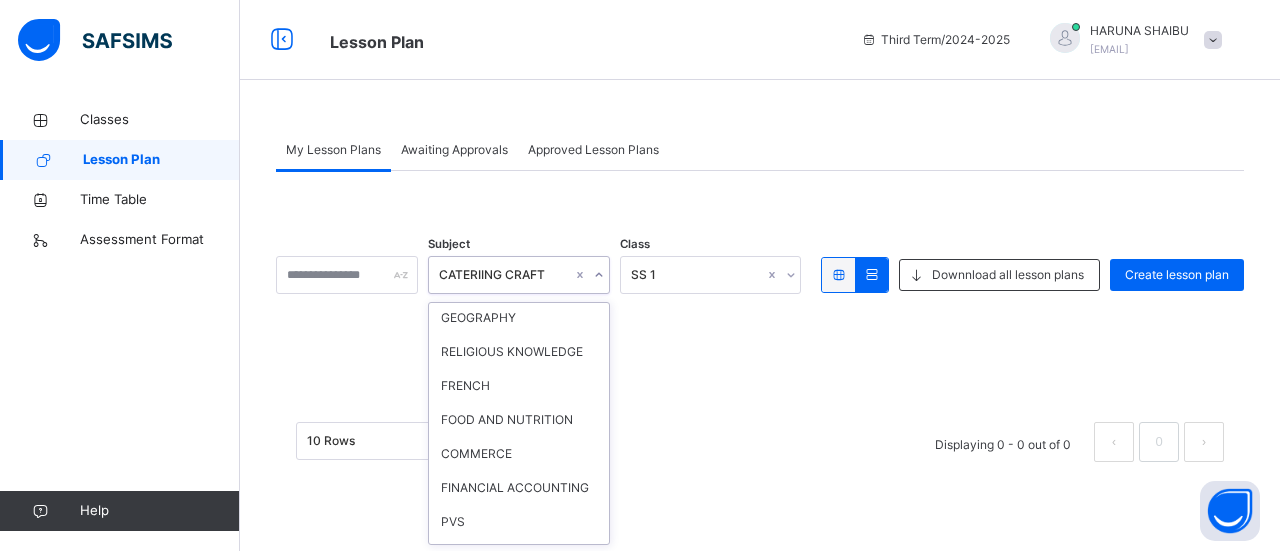 click on "FOOD AND NUTRITION" at bounding box center (519, 420) 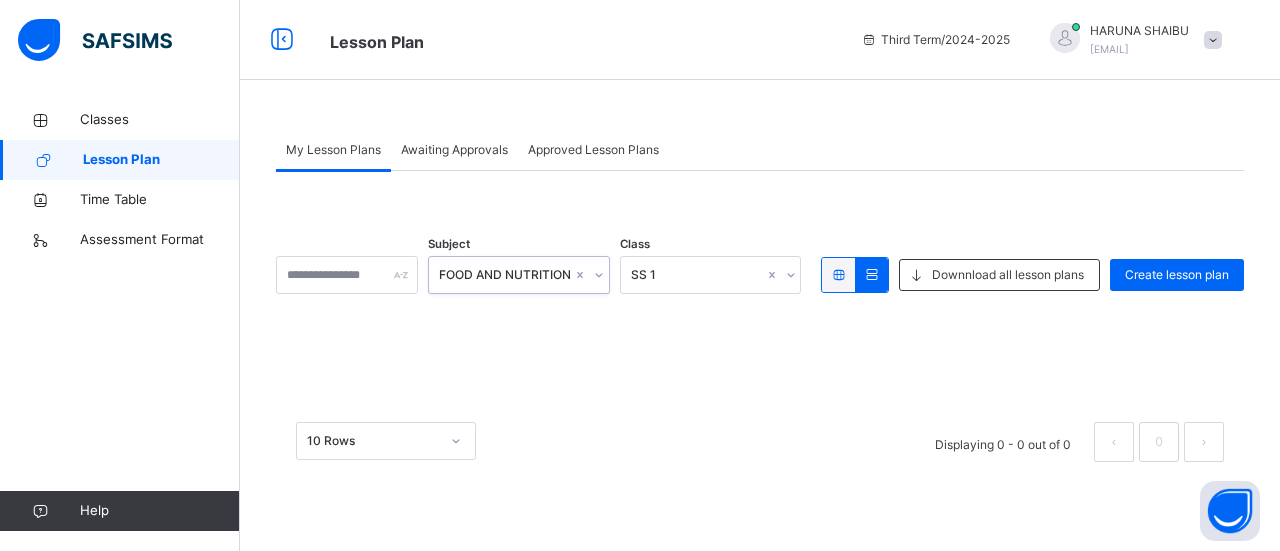 click on "Create lesson plan" at bounding box center (1177, 275) 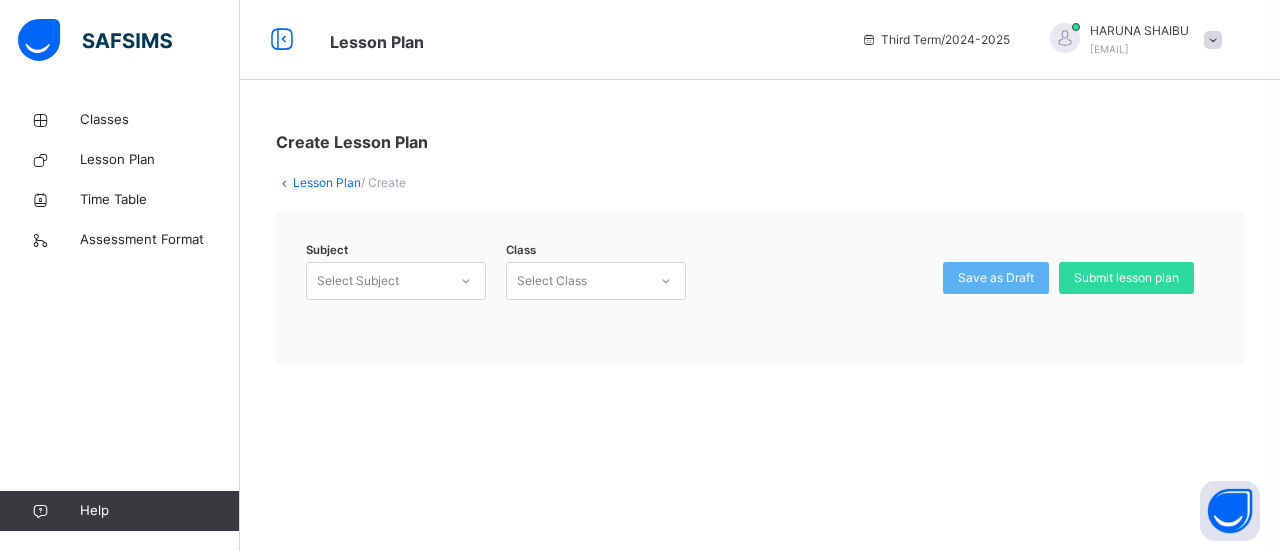 click at bounding box center [282, 40] 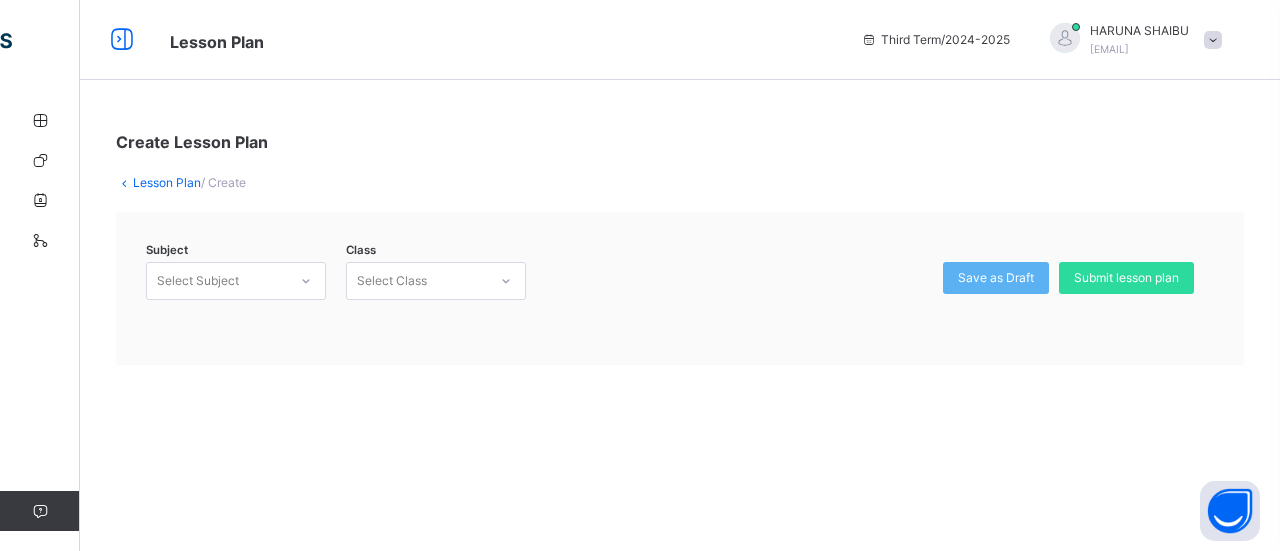 click at bounding box center (122, 40) 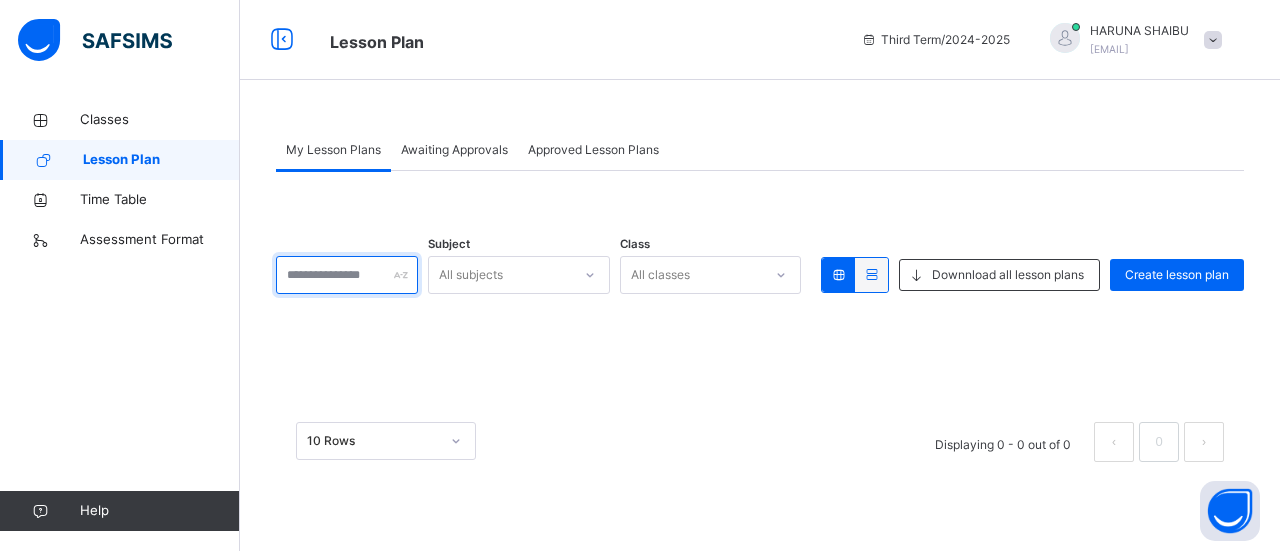 click at bounding box center [347, 275] 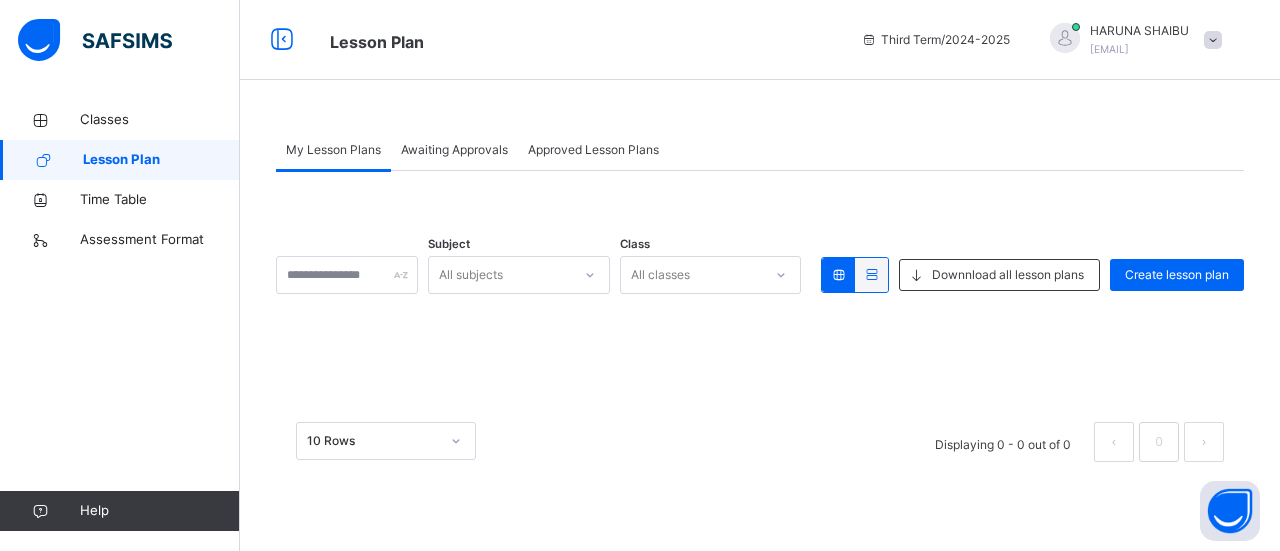 click on "Create lesson plan" at bounding box center (1177, 275) 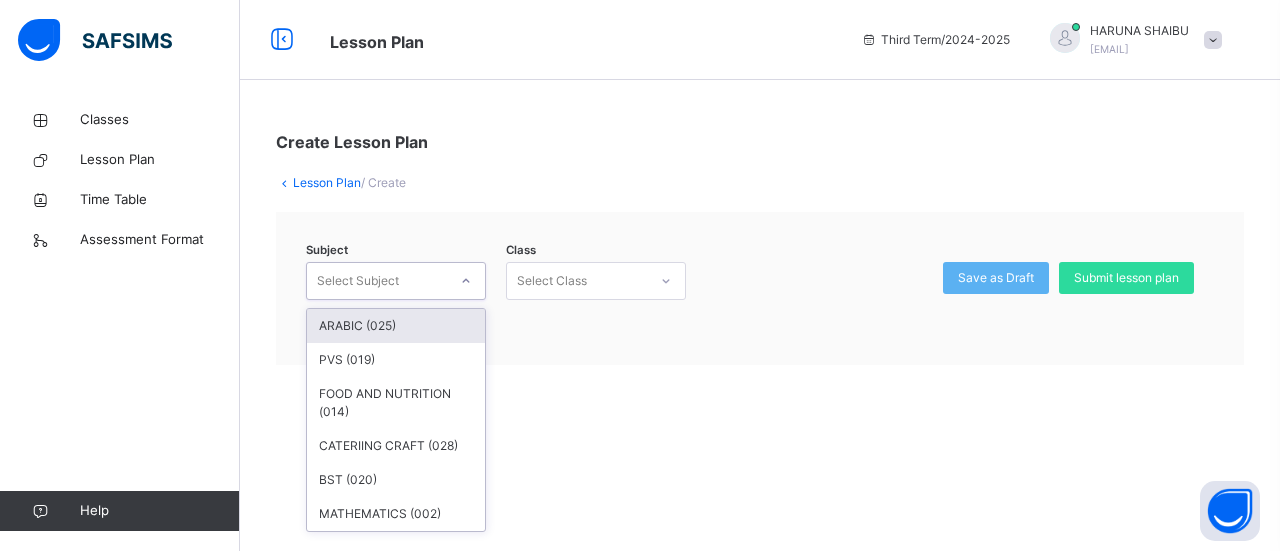 click on "FOOD AND NUTRITION (014)" at bounding box center (396, 403) 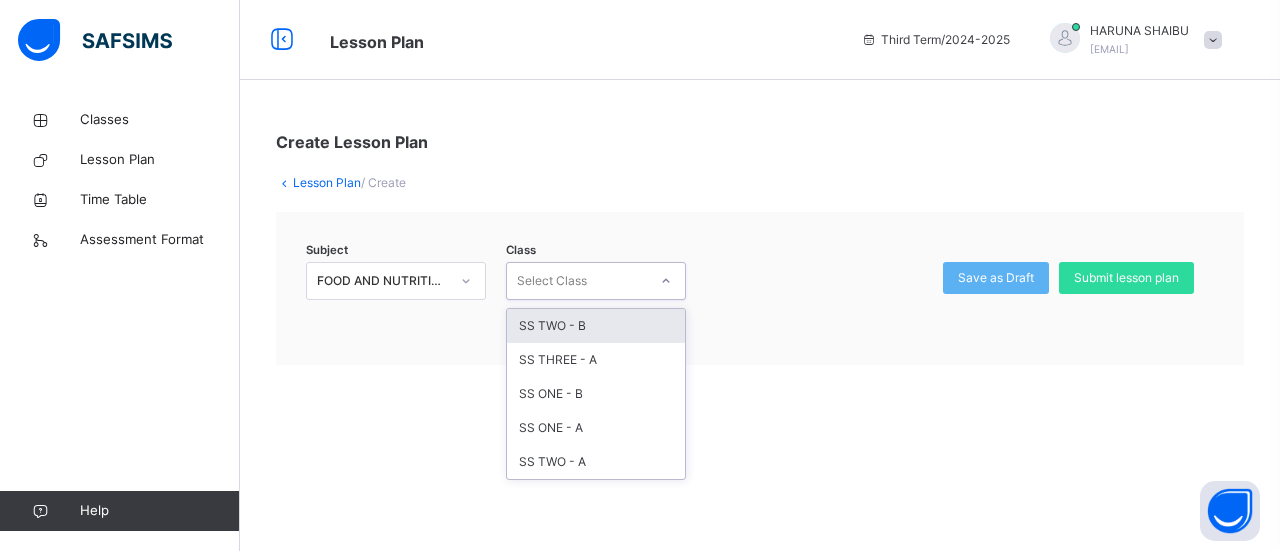 click on "SS ONE - A" at bounding box center [596, 428] 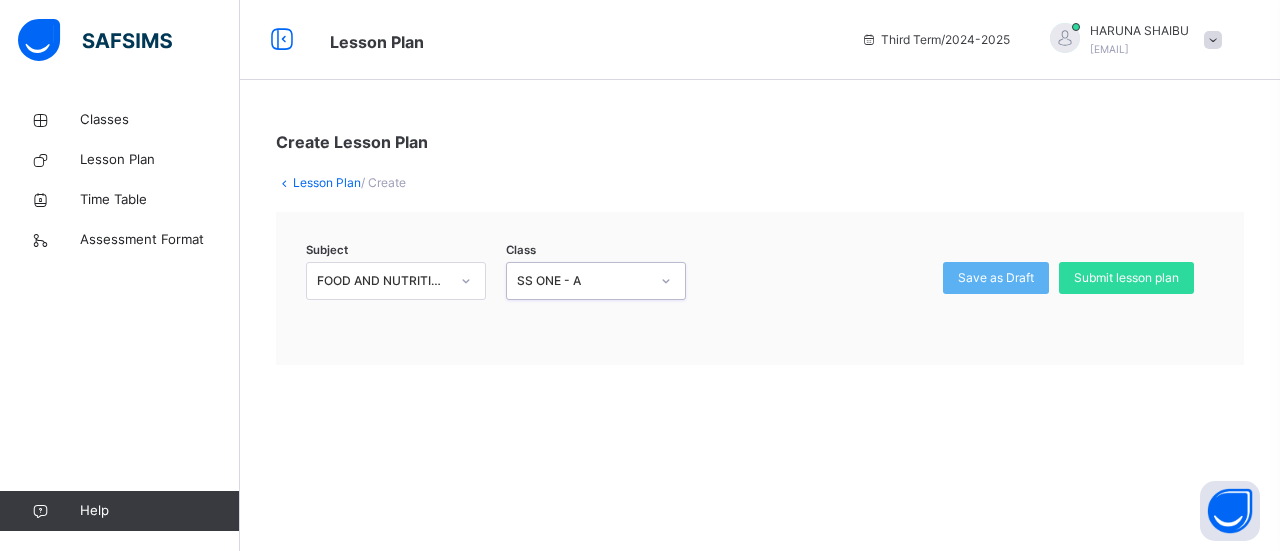 click on "Time Table" at bounding box center (160, 200) 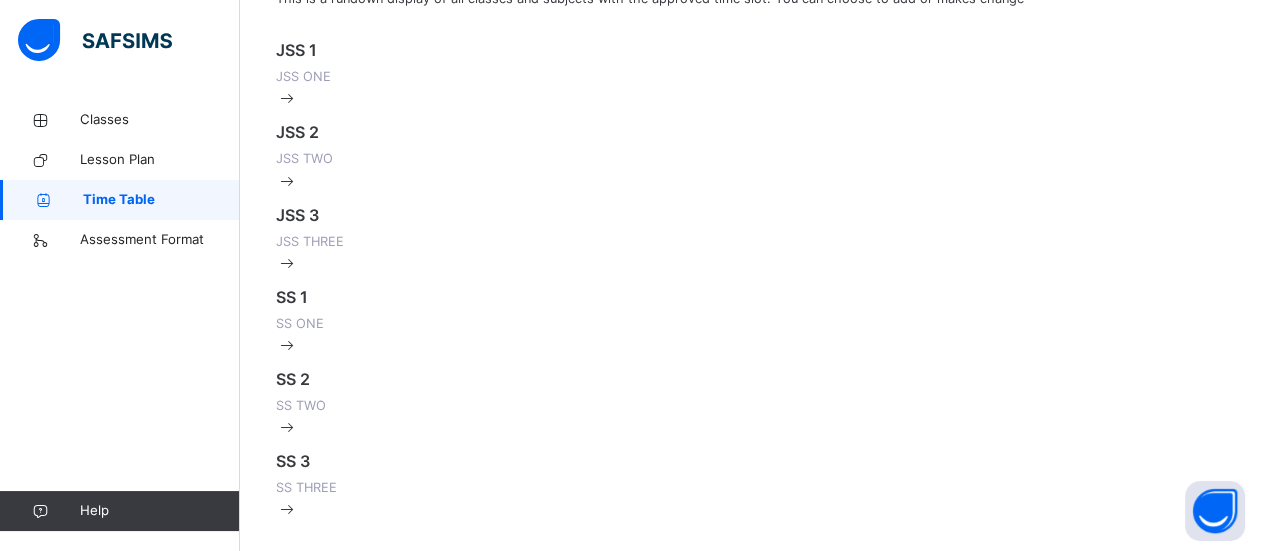 scroll, scrollTop: 272, scrollLeft: 0, axis: vertical 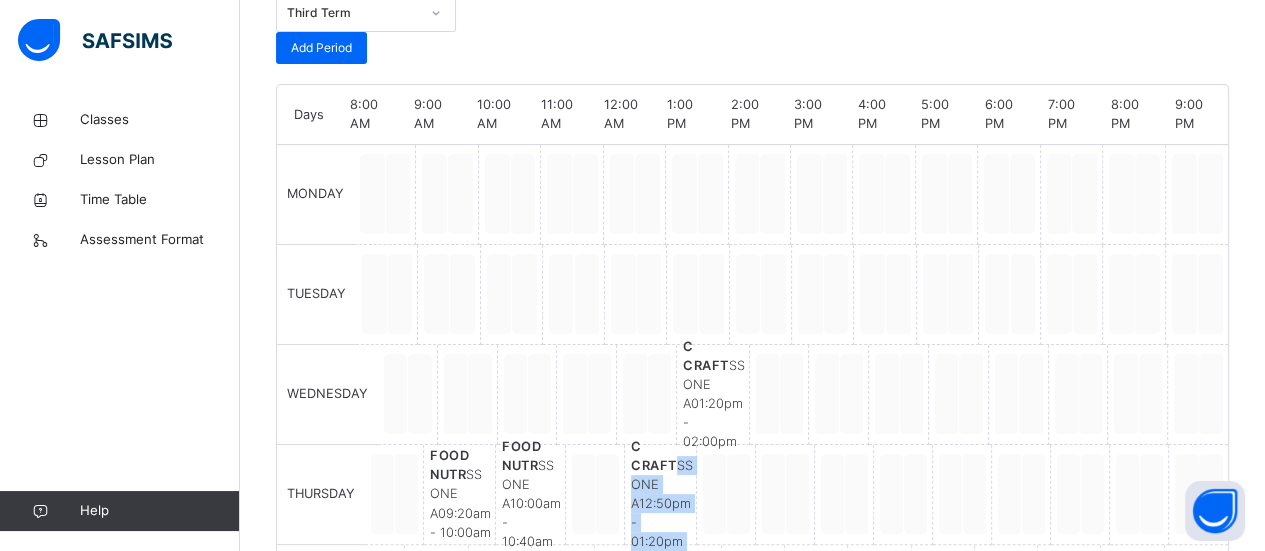 click at bounding box center [726, 495] 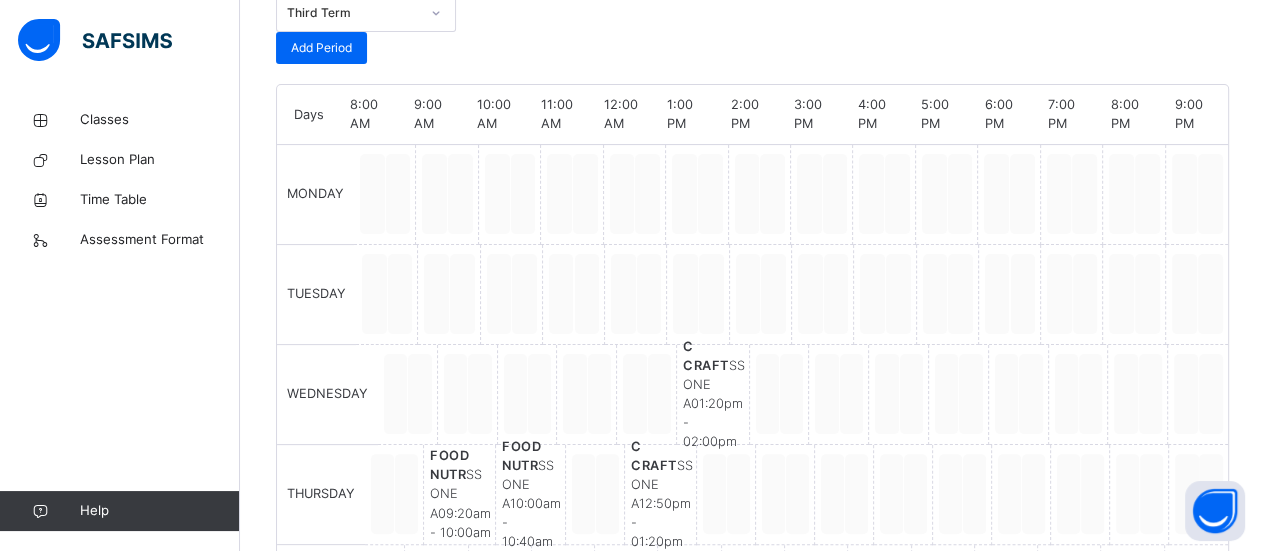 click on "SS ONE A" at bounding box center (662, 484) 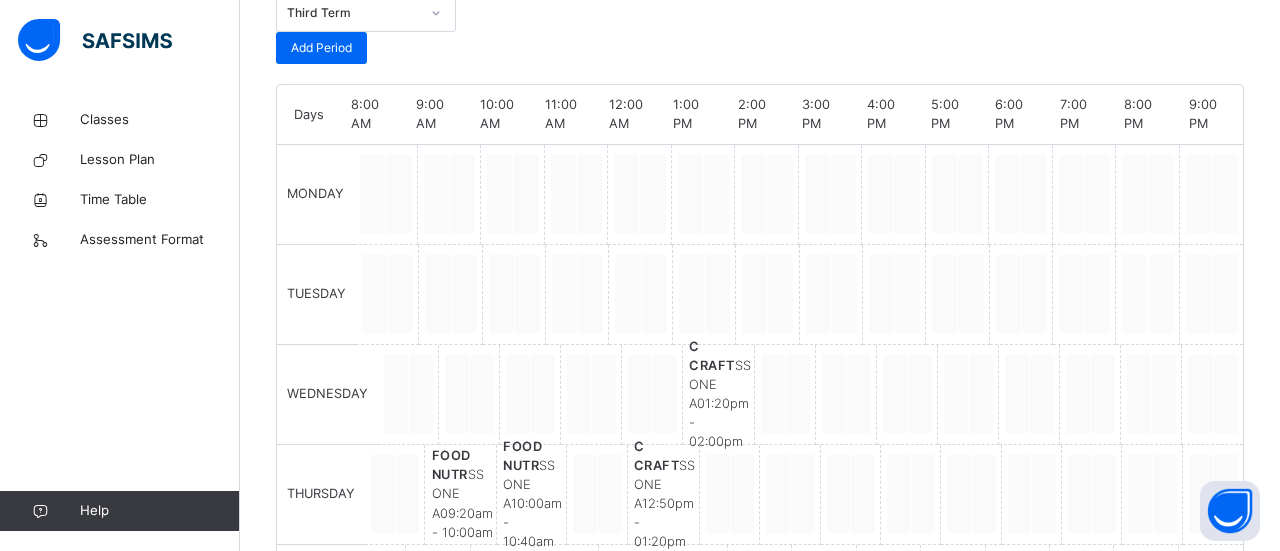 click on "Yes, Delete Period" at bounding box center (898, 1962) 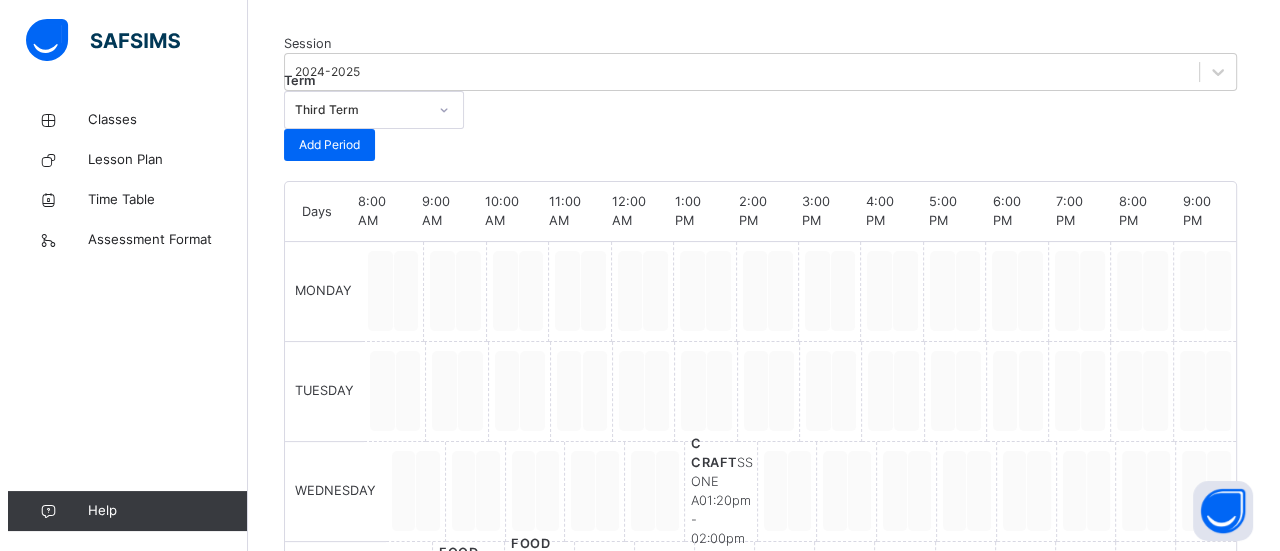 scroll, scrollTop: 343, scrollLeft: 0, axis: vertical 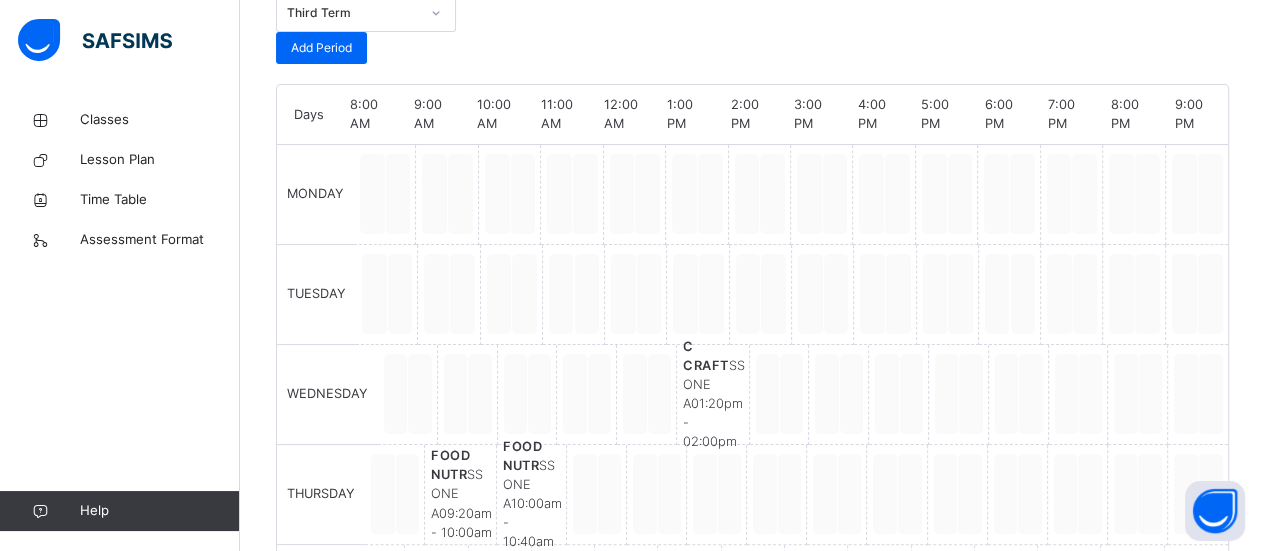 click on "SS ONE A" at bounding box center (714, 384) 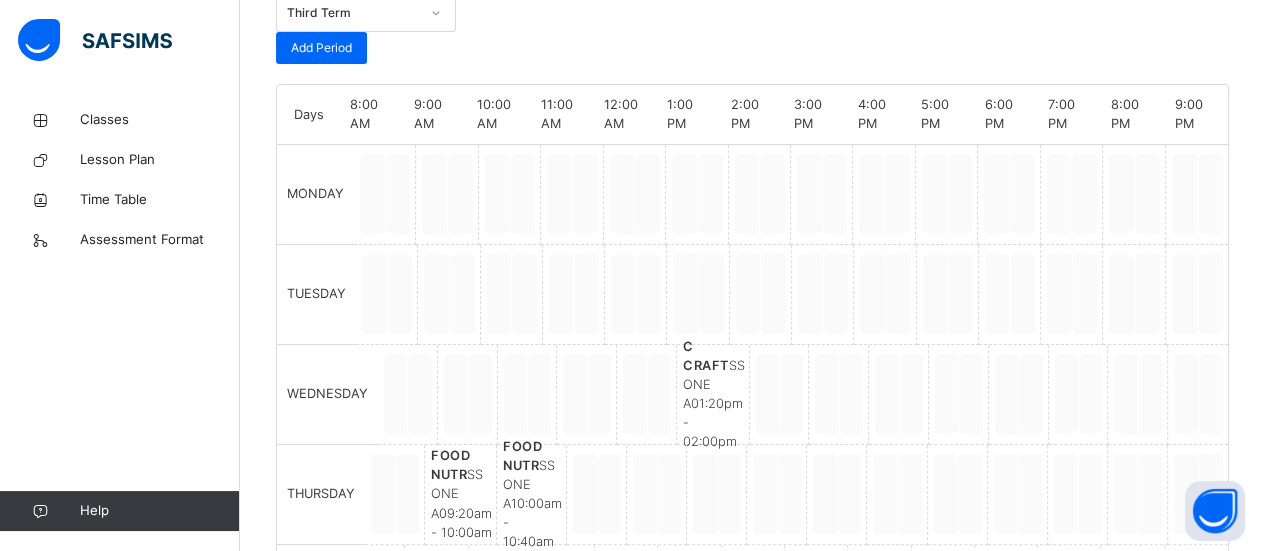 click on "Delete period" at bounding box center [330, 1844] 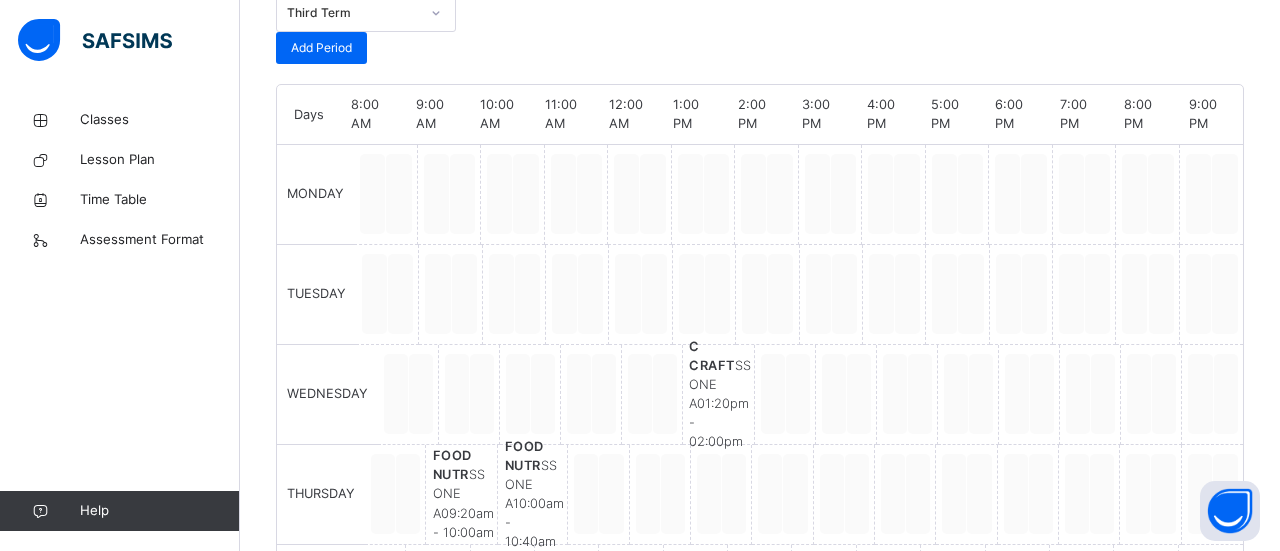 click on "Yes, Delete Period" at bounding box center [898, 1962] 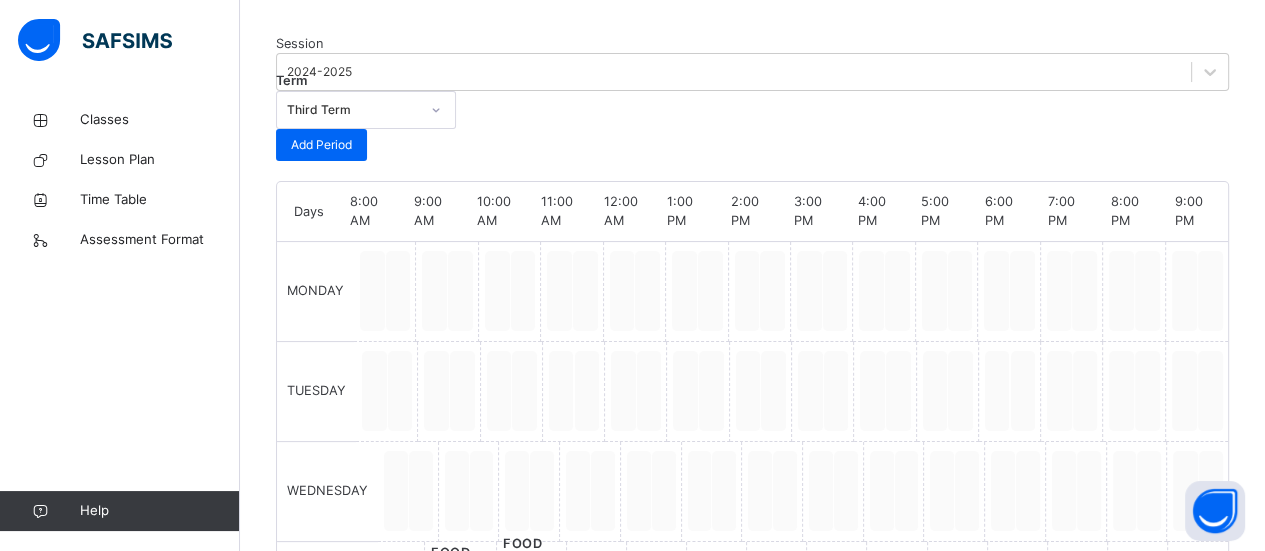 scroll, scrollTop: 343, scrollLeft: 0, axis: vertical 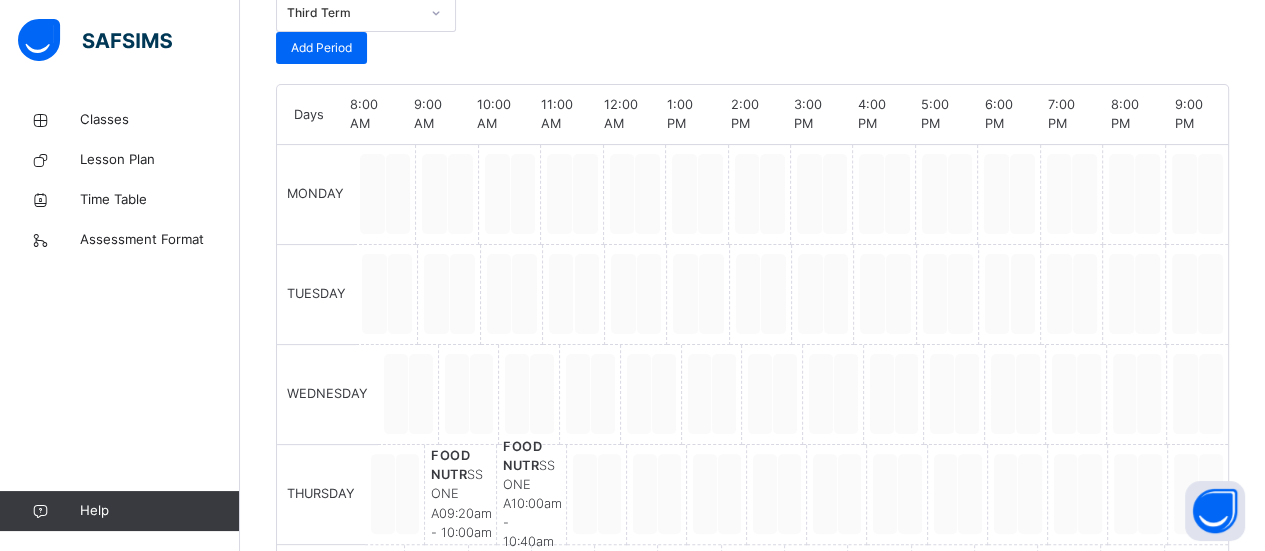 click at bounding box center (651, 395) 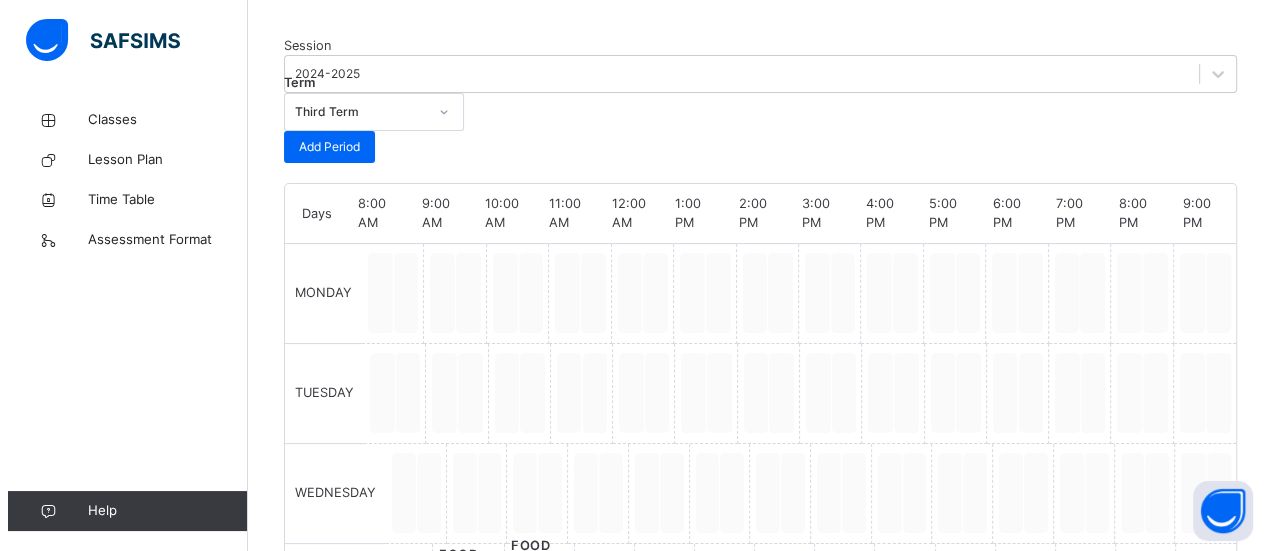 scroll, scrollTop: 243, scrollLeft: 0, axis: vertical 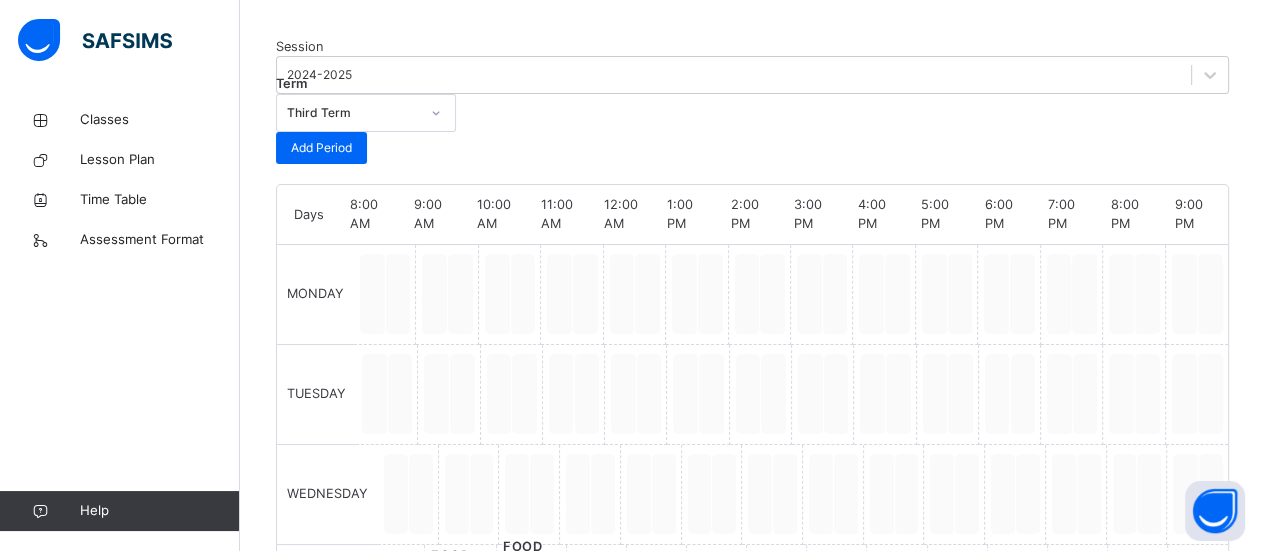 click on "Add Period" at bounding box center [321, 148] 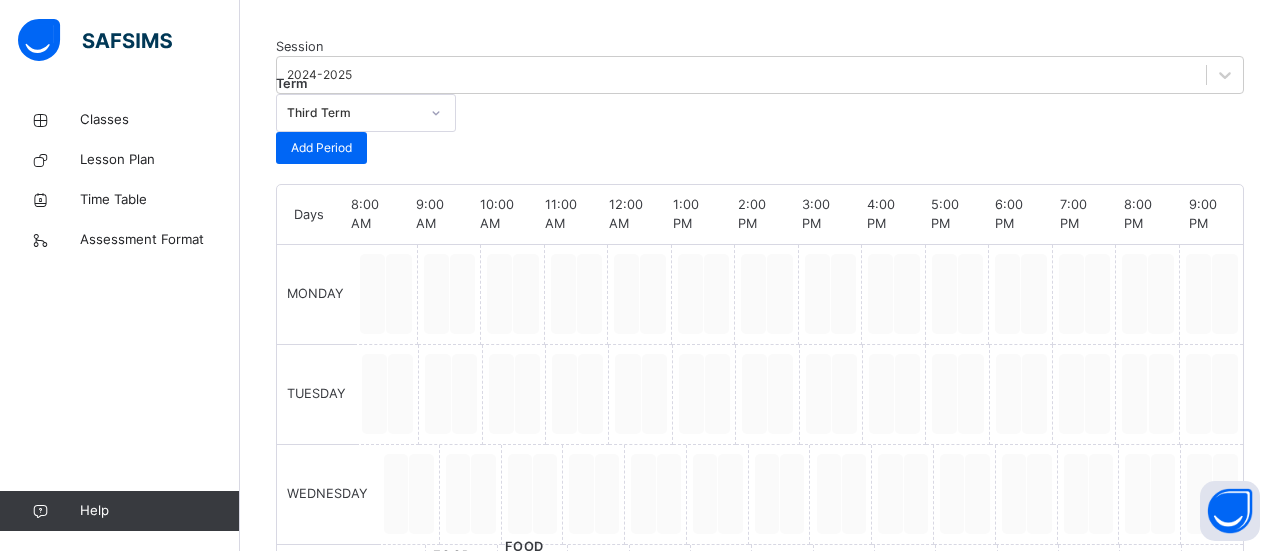 scroll, scrollTop: 81, scrollLeft: 0, axis: vertical 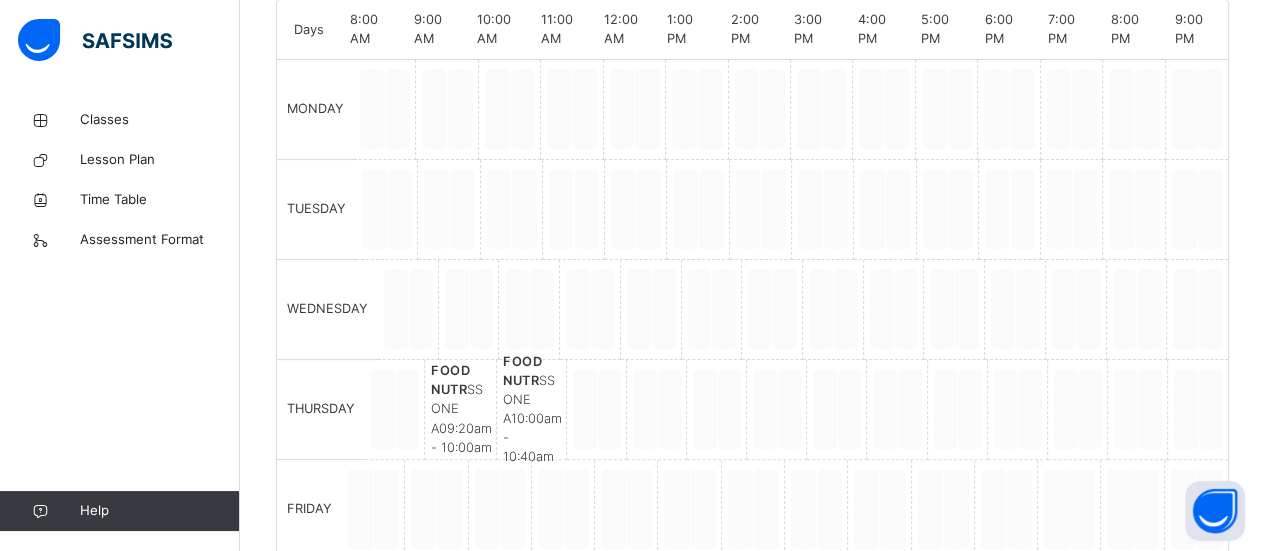 click on "Add Period" at bounding box center [1160, 2333] 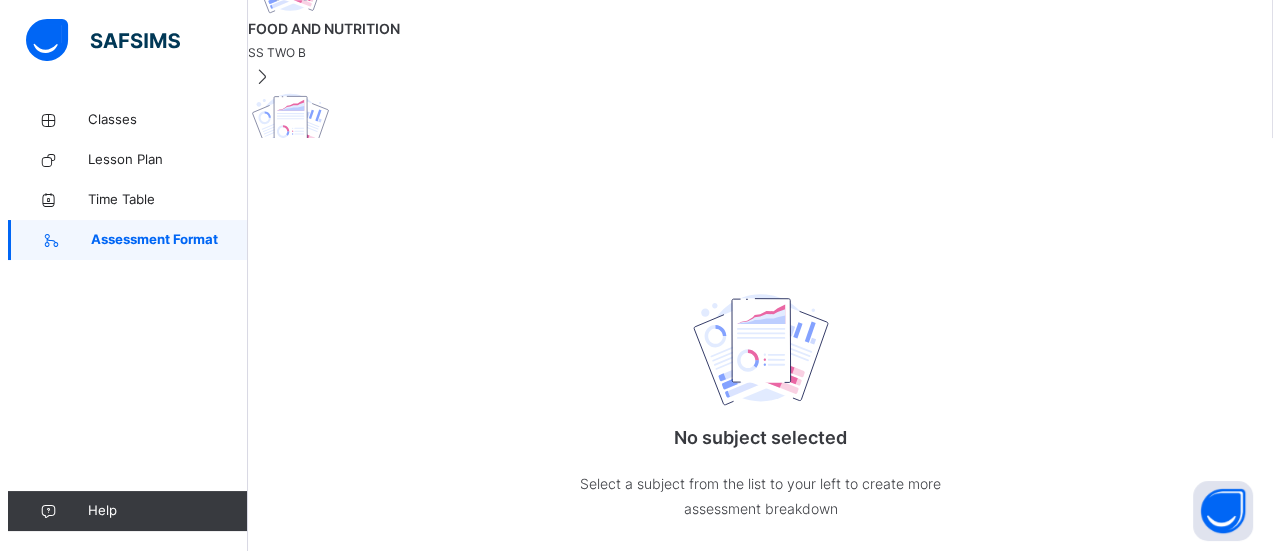 scroll, scrollTop: 0, scrollLeft: 0, axis: both 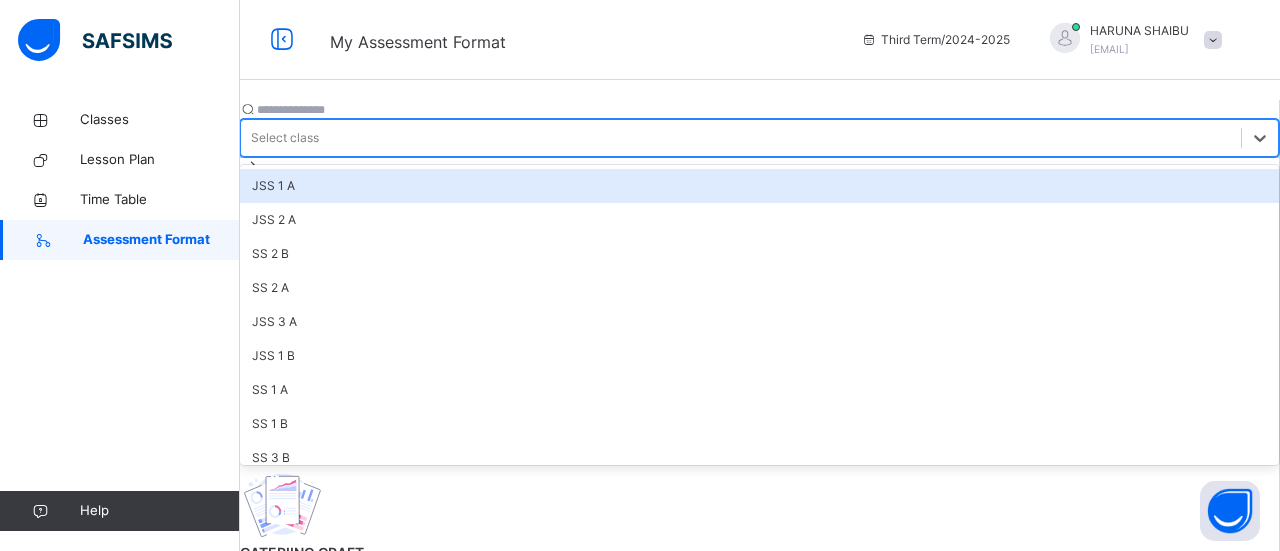 click on "No subject selected Select a subject from the list to your left to create more assessment breakdown" at bounding box center [760, 828] 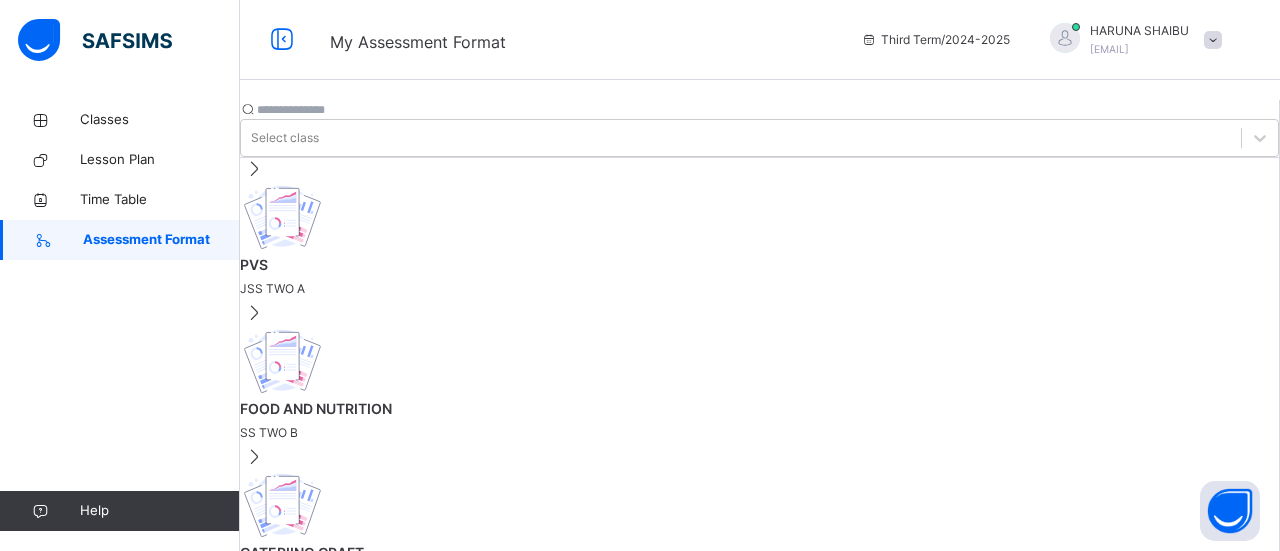 scroll, scrollTop: 0, scrollLeft: 0, axis: both 